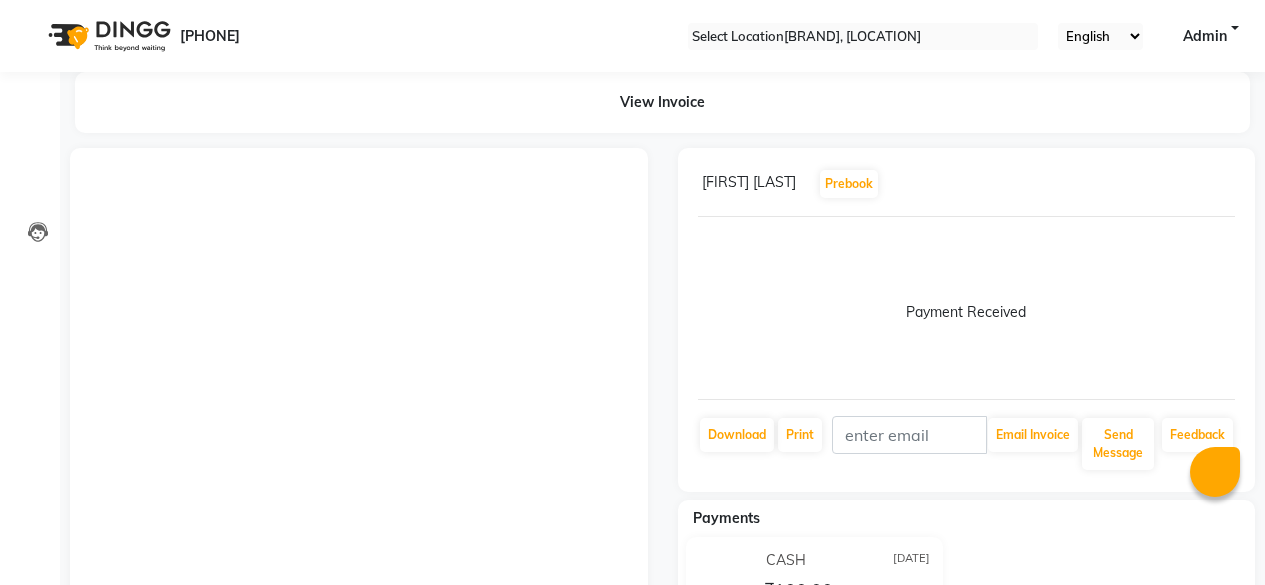 scroll, scrollTop: 0, scrollLeft: 0, axis: both 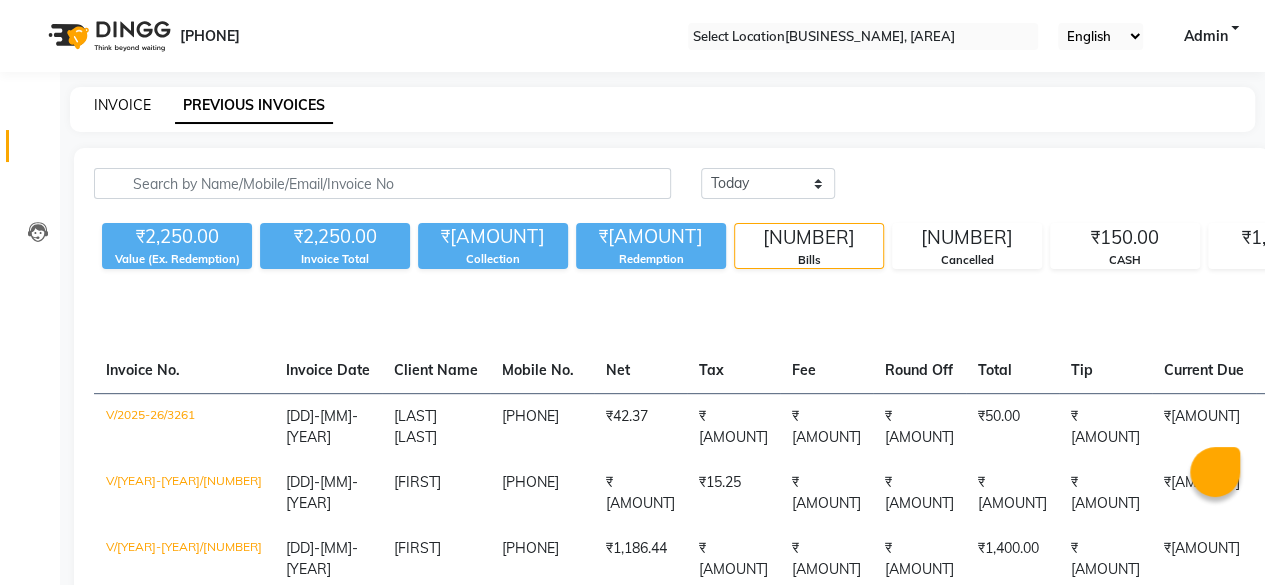 click on "INVOICE" at bounding box center [122, 105] 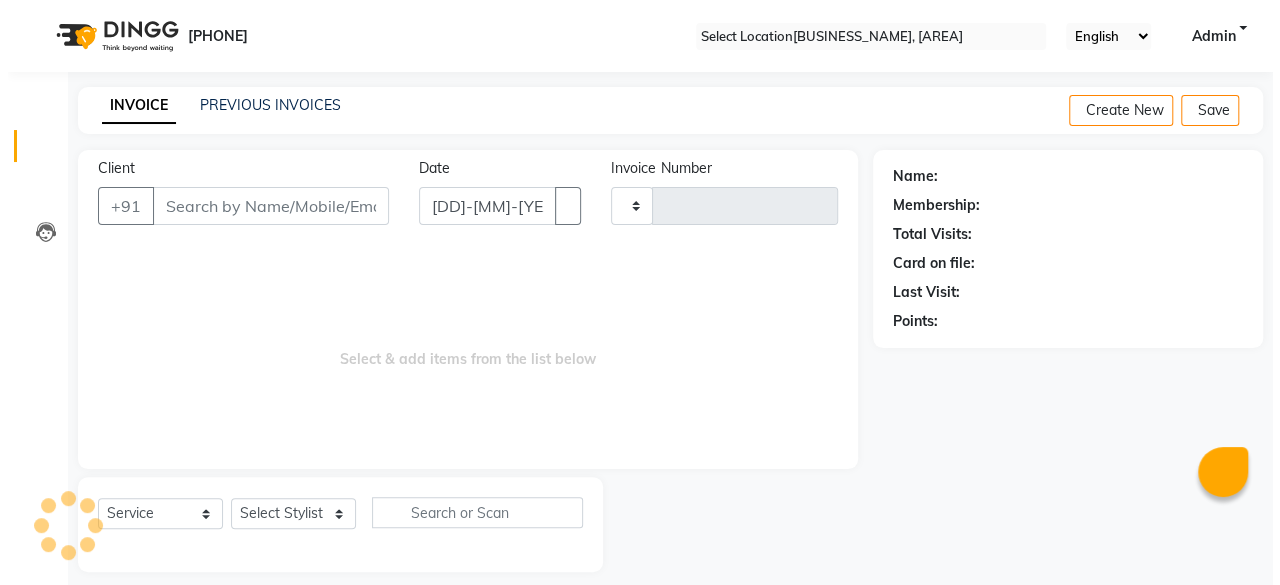 scroll, scrollTop: 15, scrollLeft: 0, axis: vertical 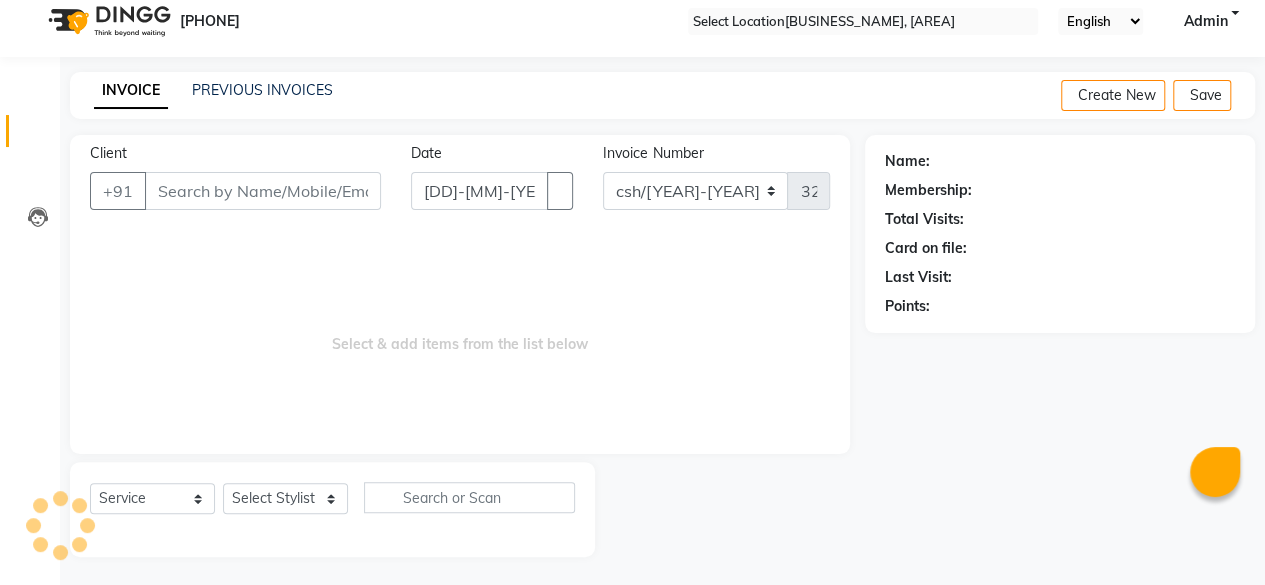 click on "Client" at bounding box center (263, 191) 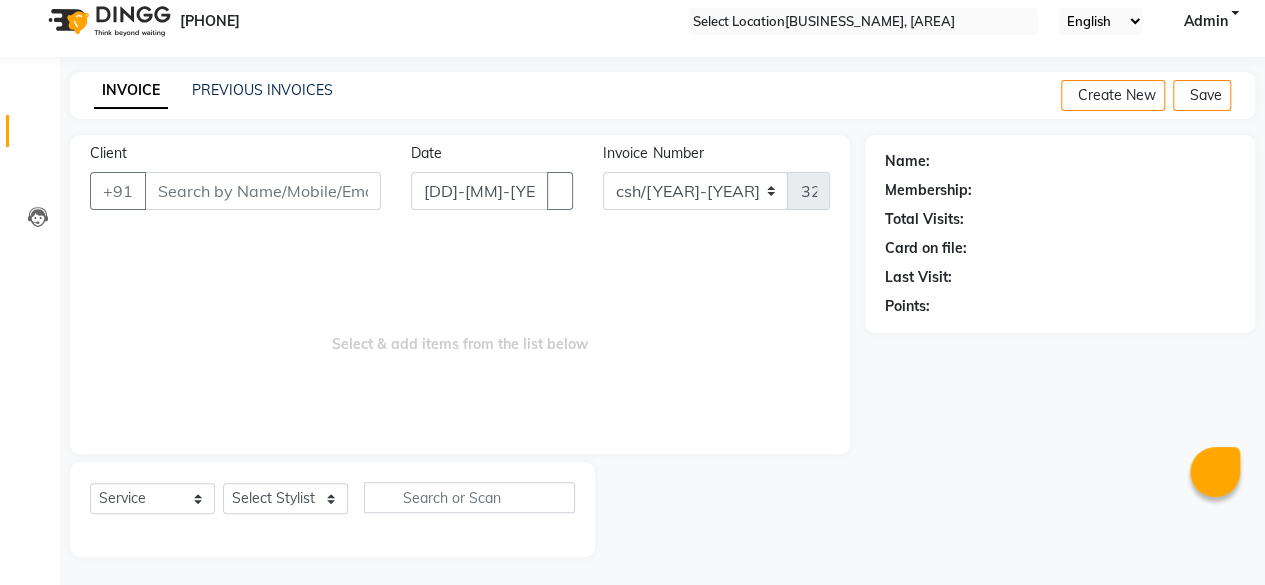 click on "Client" at bounding box center [263, 191] 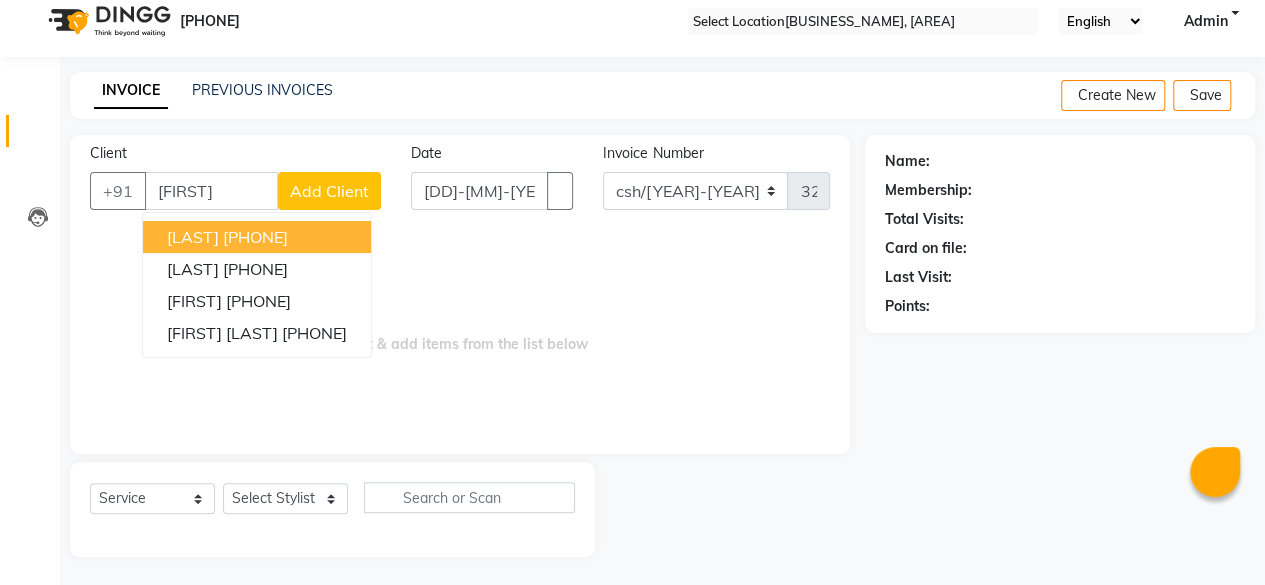 click on "[FIRST]" at bounding box center (211, 191) 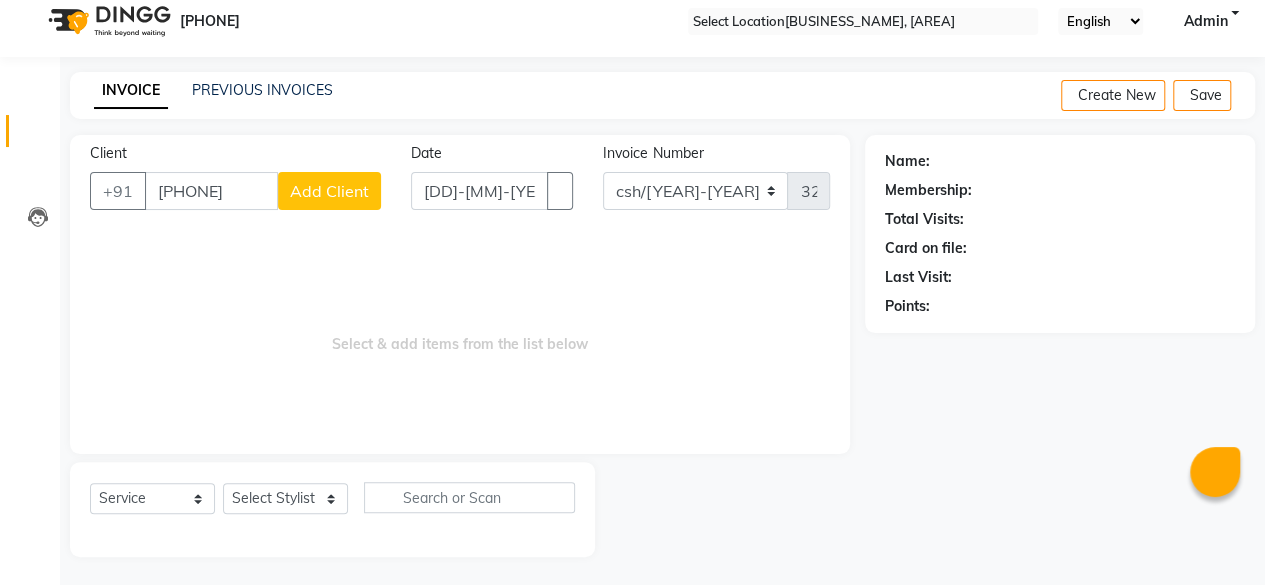 type on "[PHONE]" 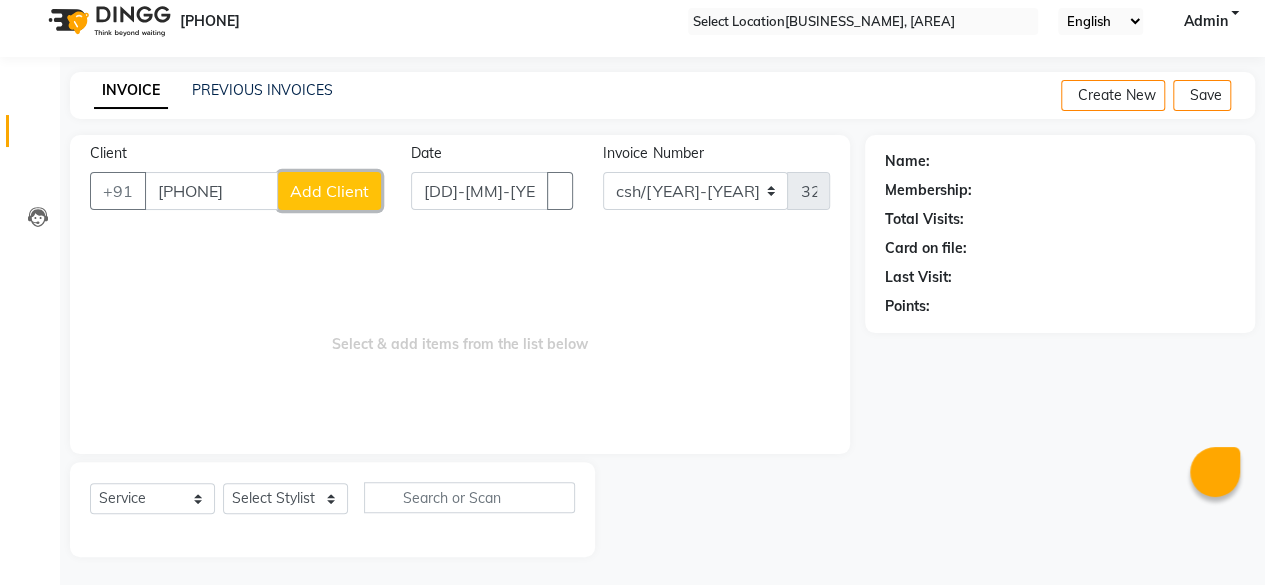 click on "Add Client" at bounding box center [329, 191] 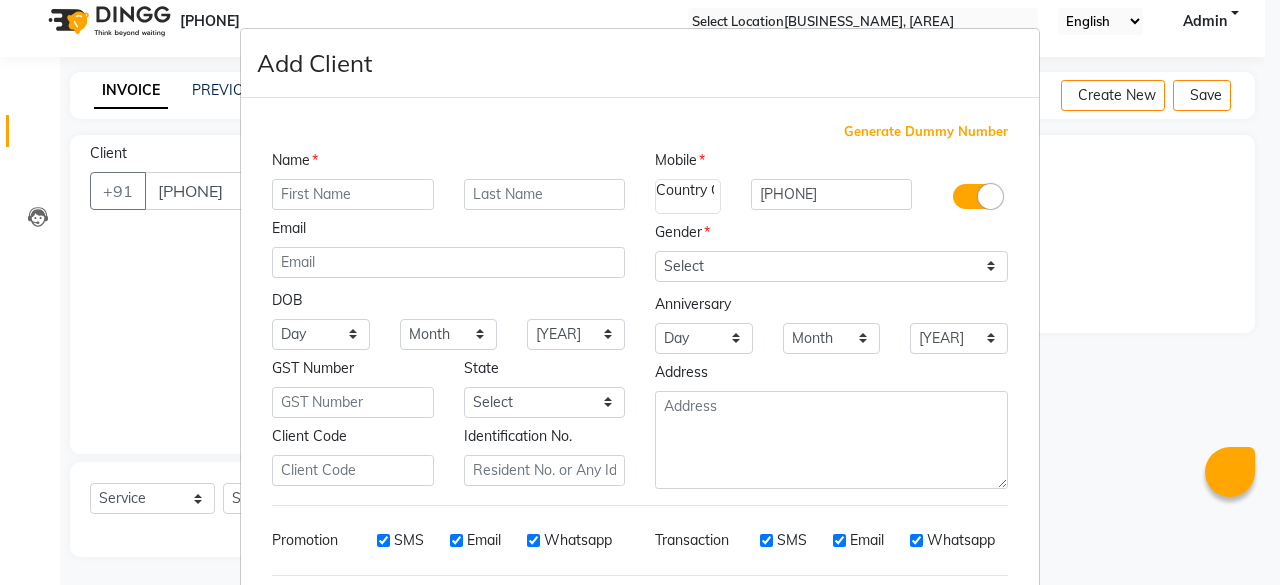 click at bounding box center (353, 194) 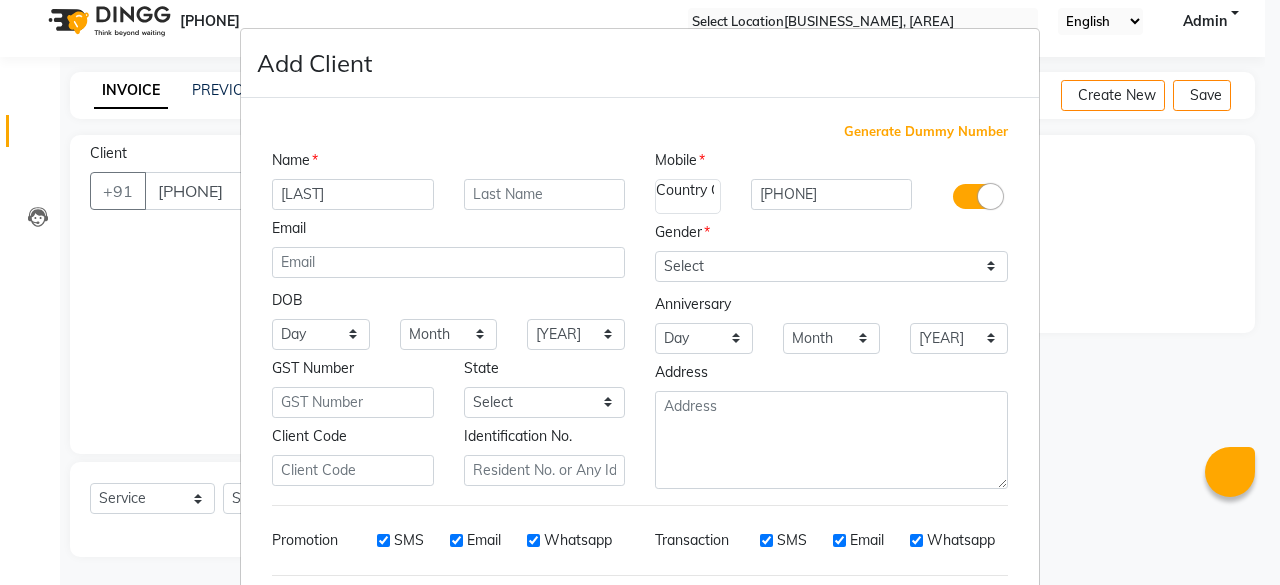 type on "[LAST]" 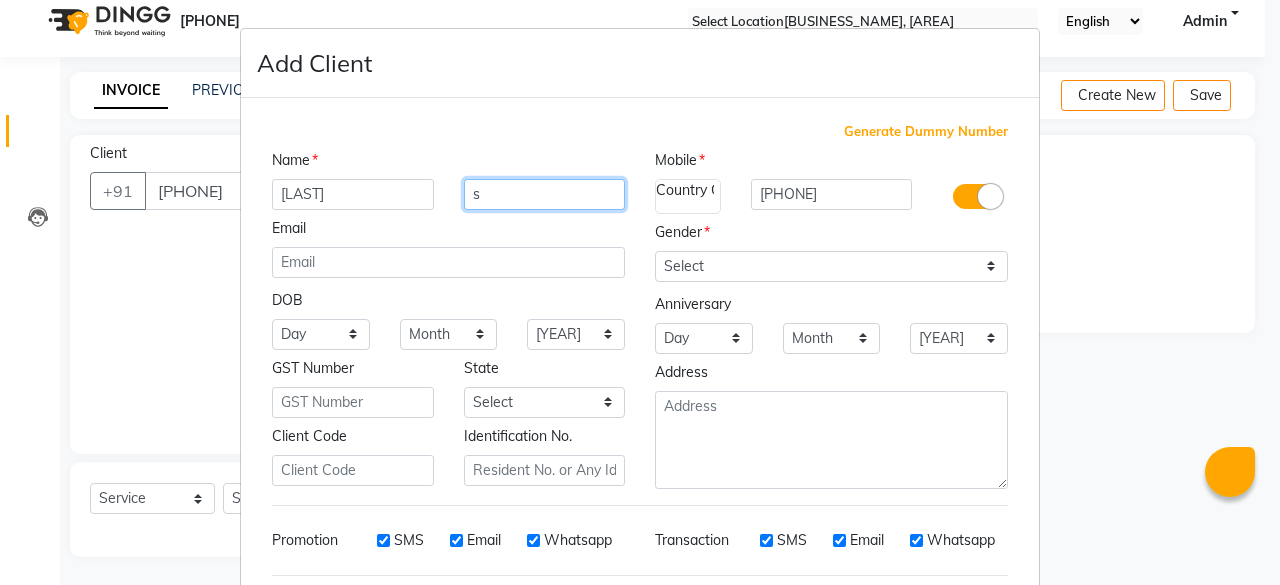 click on "s" at bounding box center [545, 194] 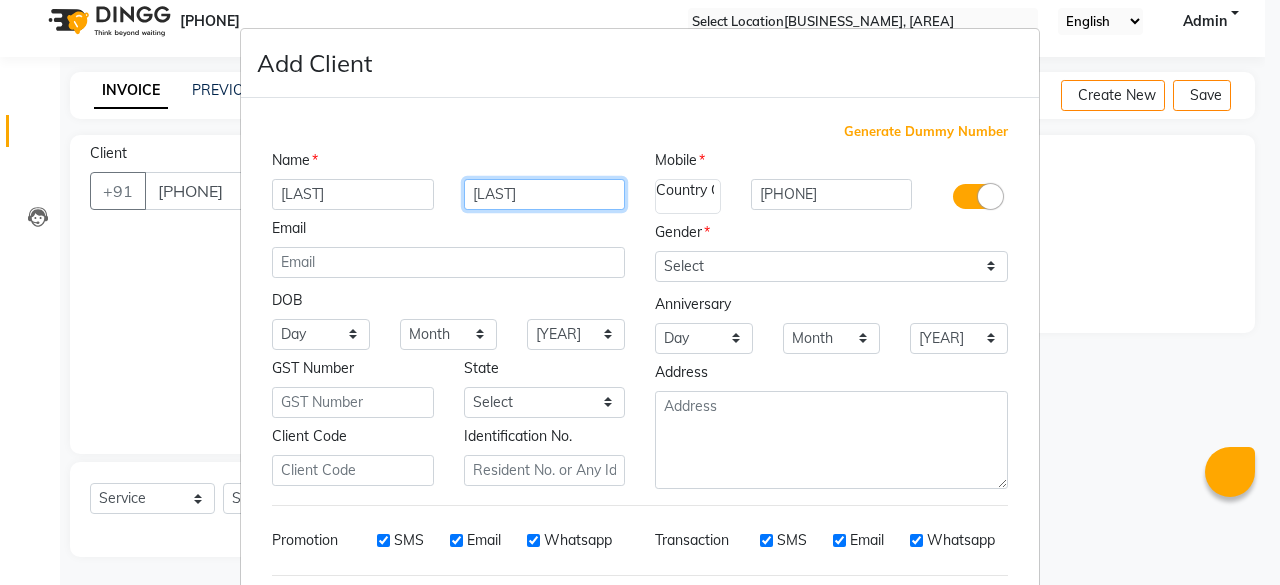 type on "[LAST]" 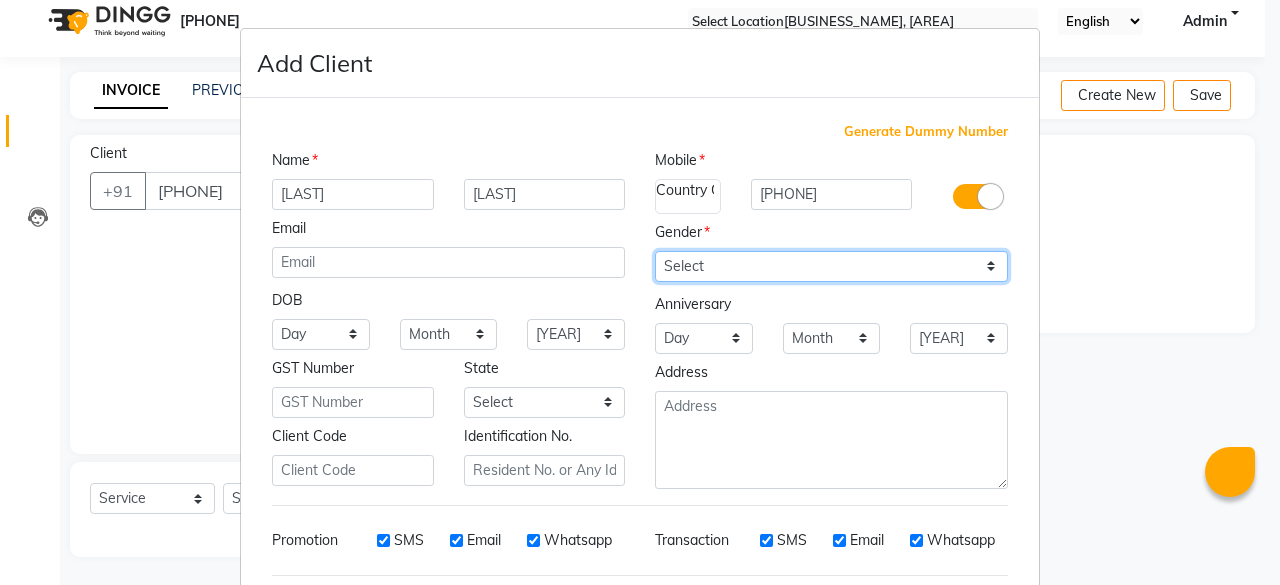 click on "Select Male Female Other Prefer Not To Say" at bounding box center [831, 266] 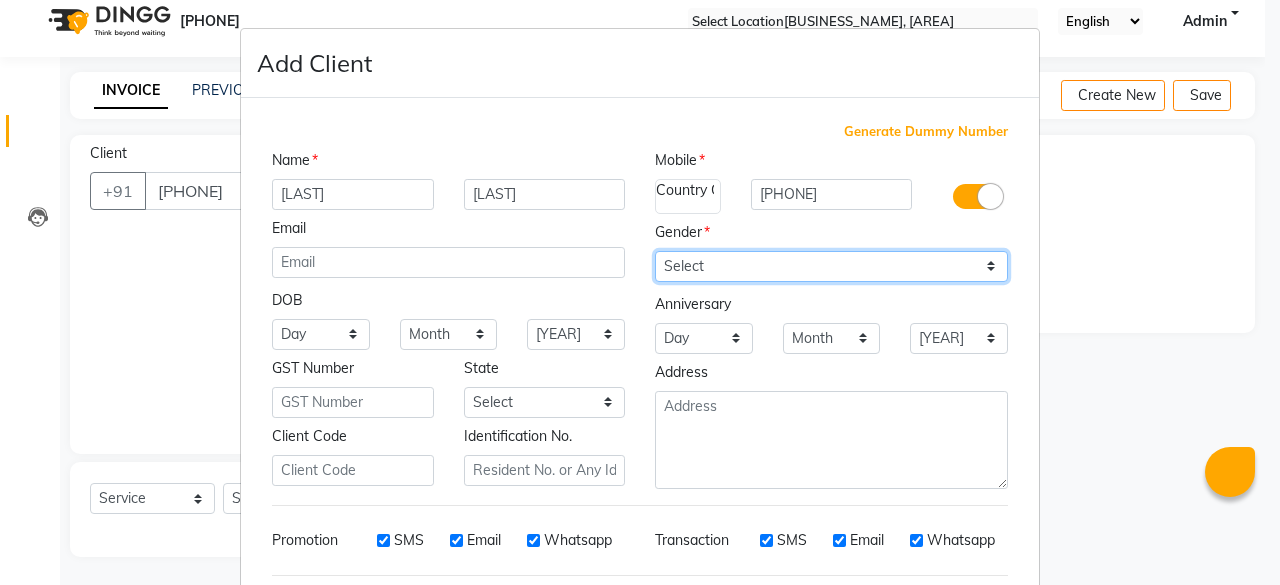 select on "[GENDER]" 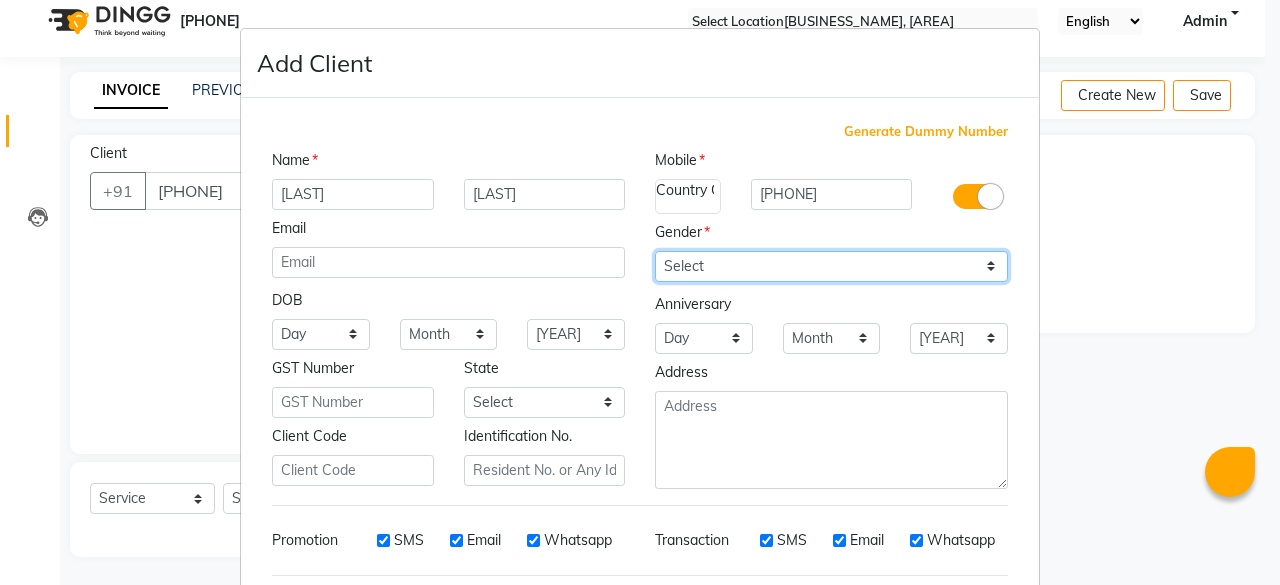 click on "Select Male Female Other Prefer Not To Say" at bounding box center (831, 266) 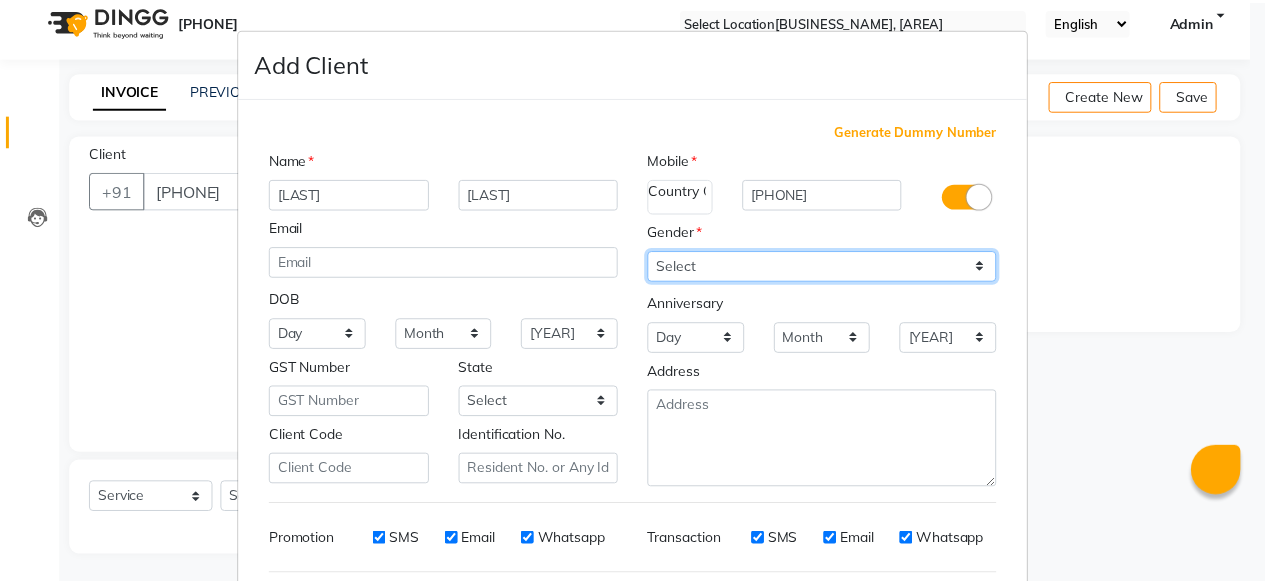 scroll, scrollTop: 260, scrollLeft: 0, axis: vertical 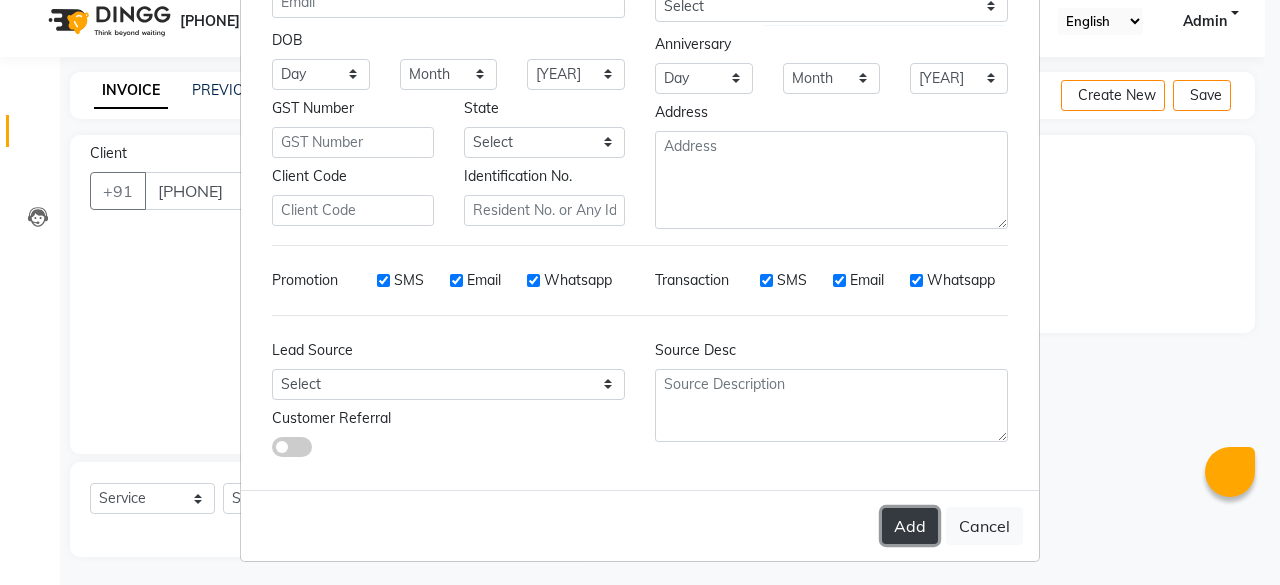 click on "Add" at bounding box center (910, 526) 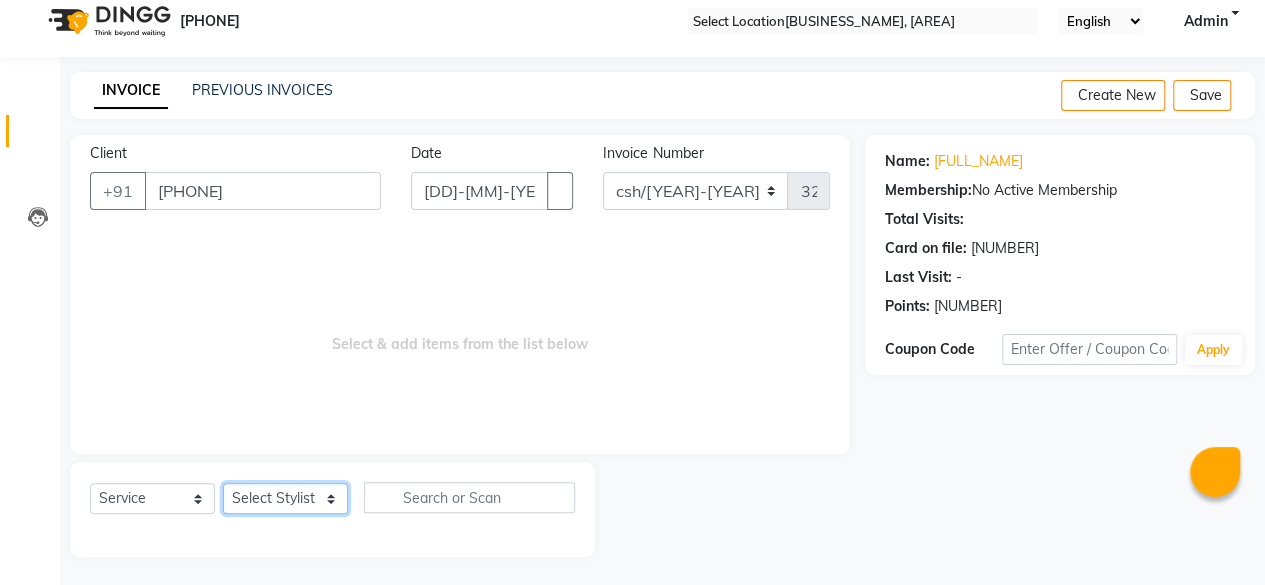 click on "Select Male Female Other Prefer Not To Say" at bounding box center [285, 498] 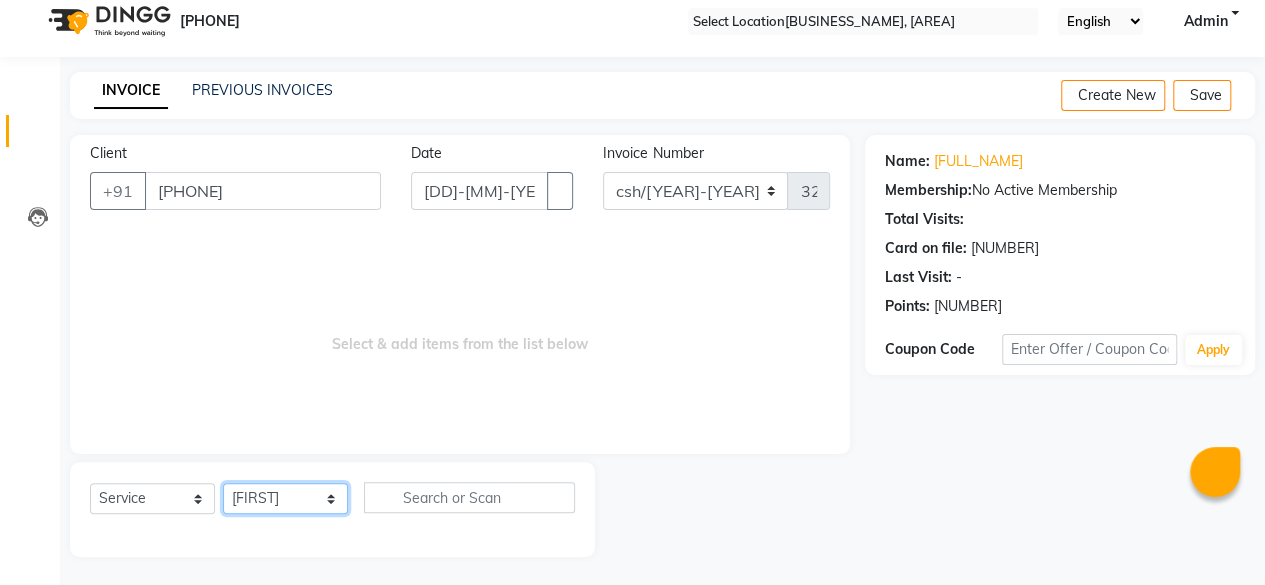 click on "Select Male Female Other Prefer Not To Say" at bounding box center (285, 498) 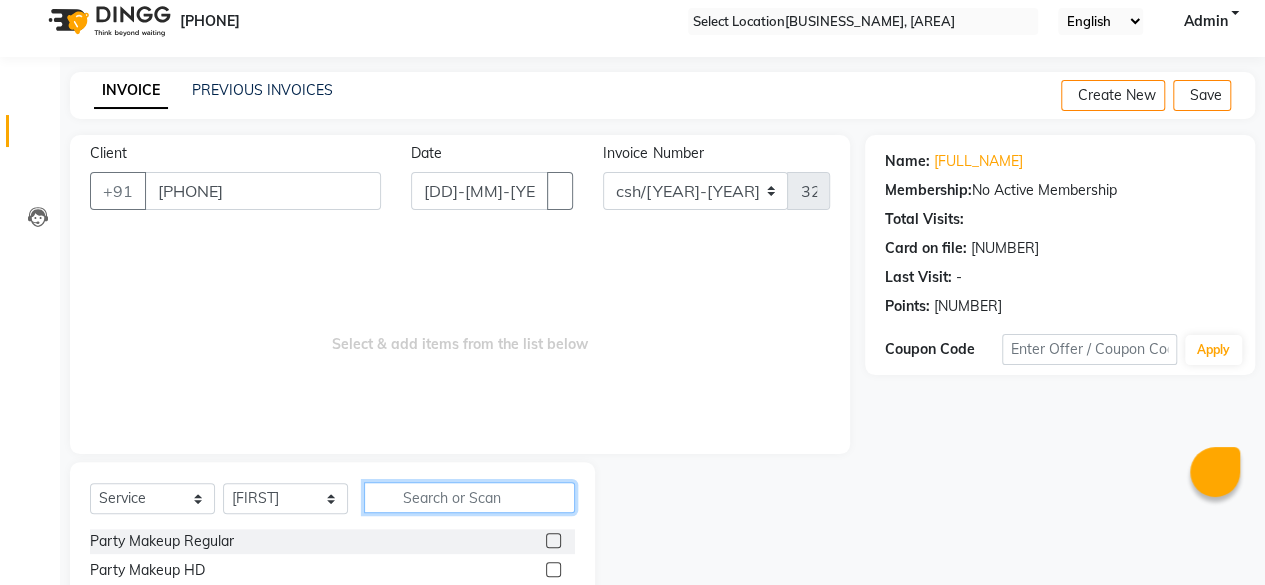 click at bounding box center (469, 497) 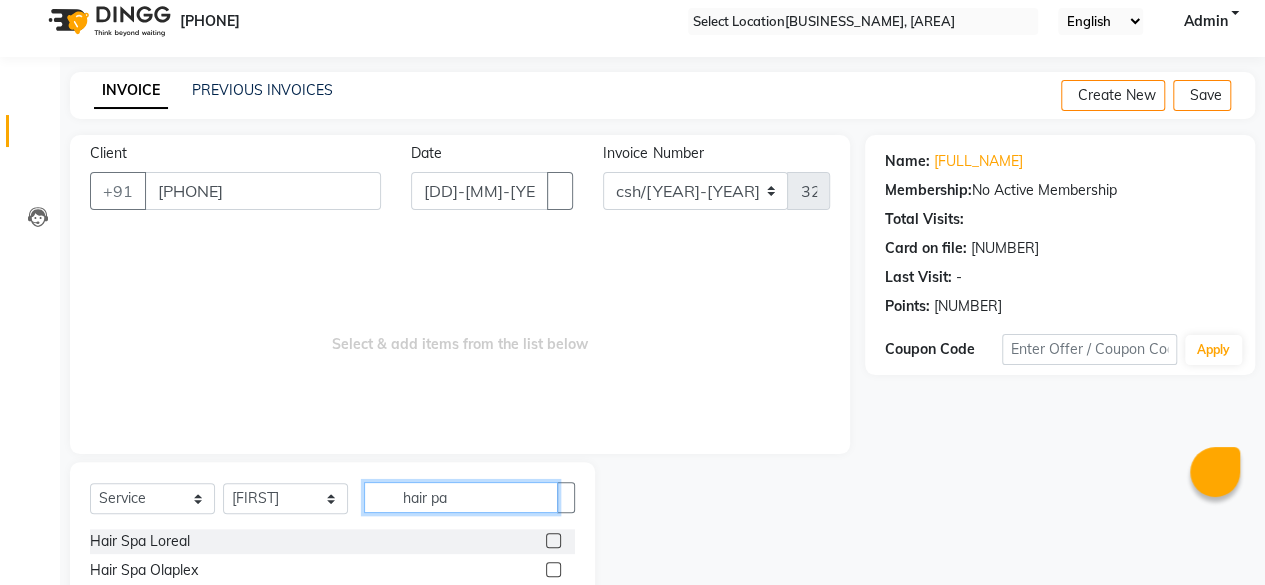 scroll, scrollTop: 189, scrollLeft: 0, axis: vertical 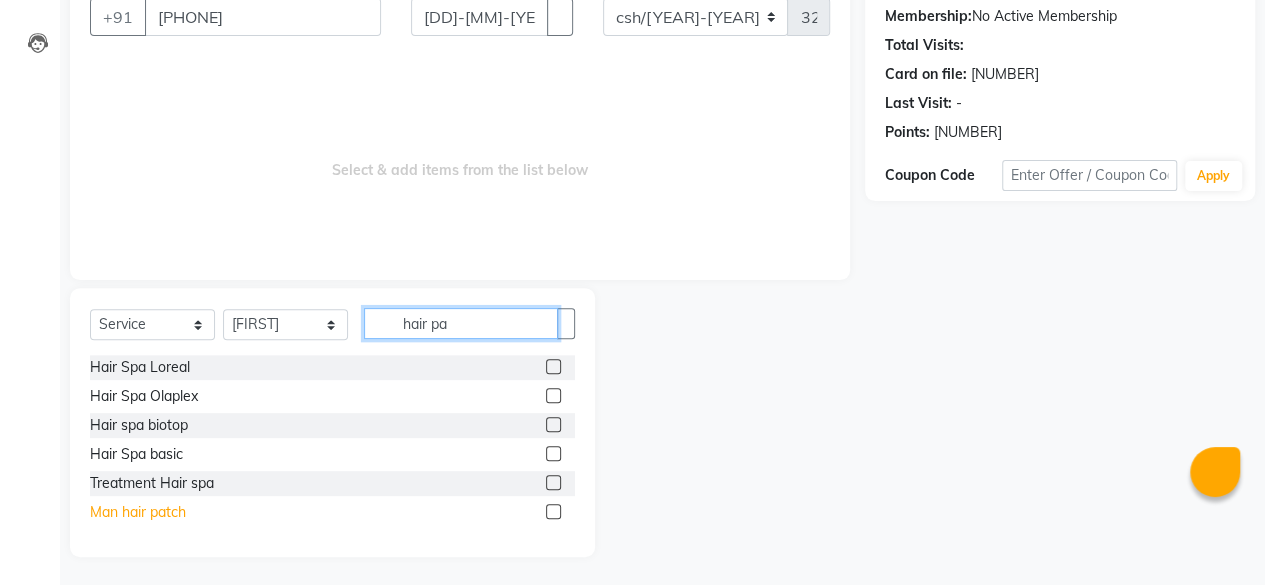 type on "hair pa" 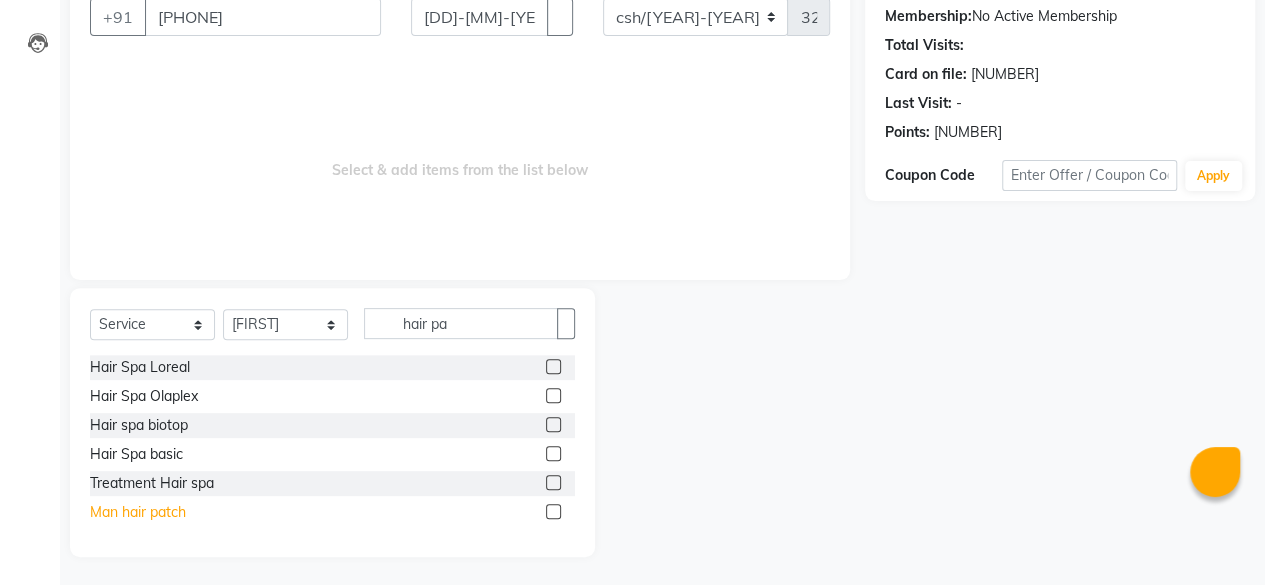 click on "Man hair patch" at bounding box center [140, 367] 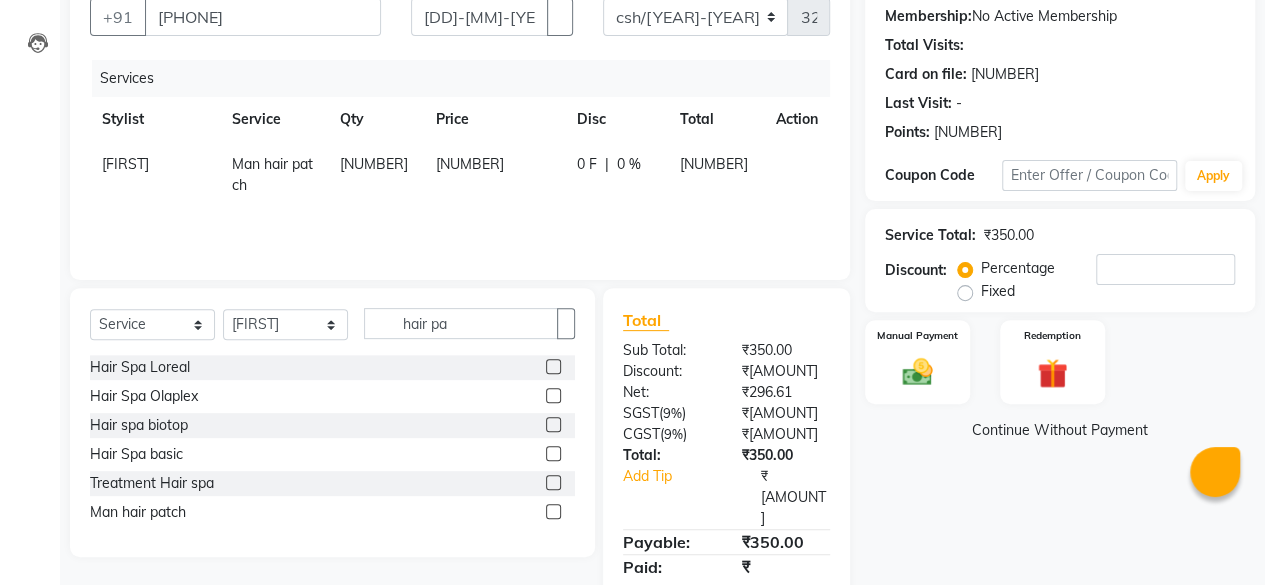 click on "[NUMBER]" at bounding box center [125, 164] 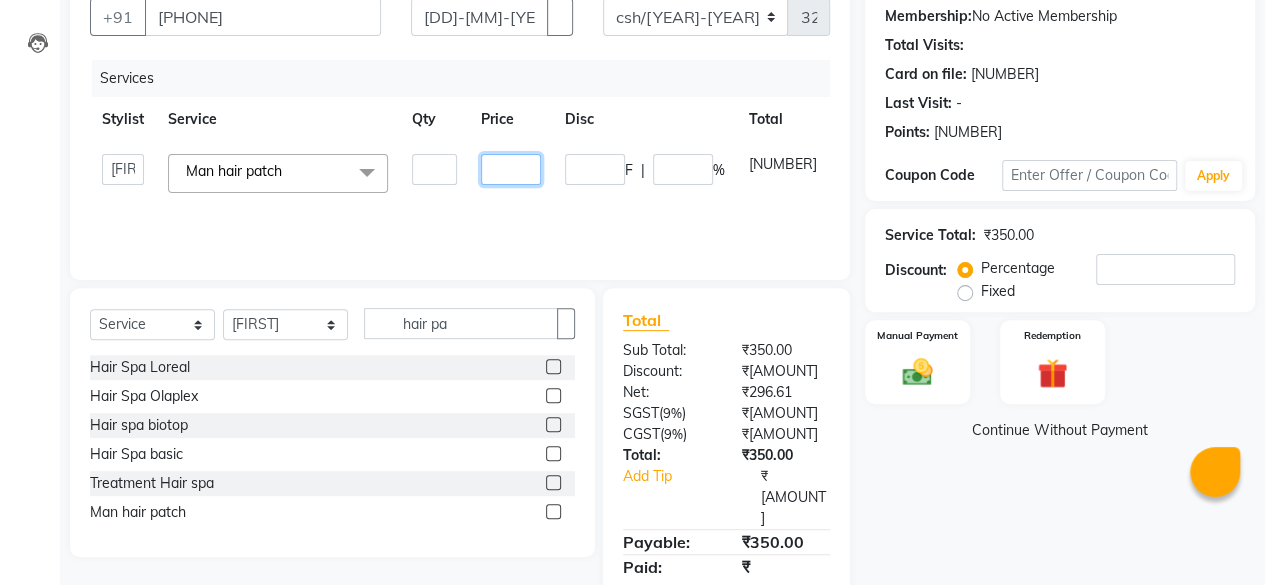 click on "[NUMBER]" at bounding box center [434, 169] 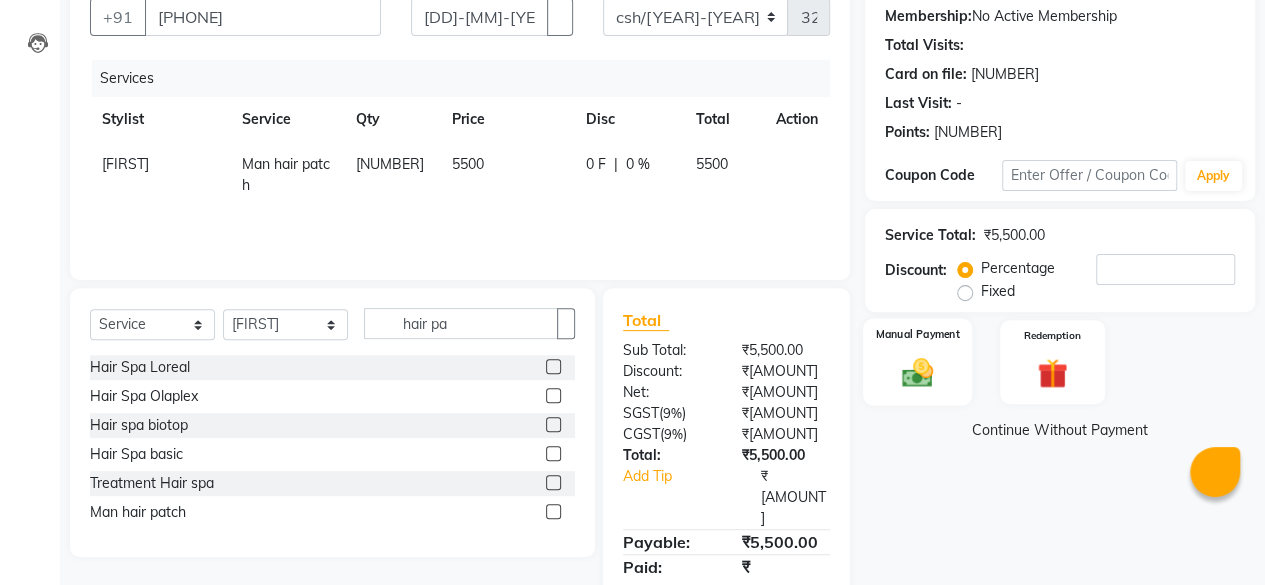 click at bounding box center [917, 372] 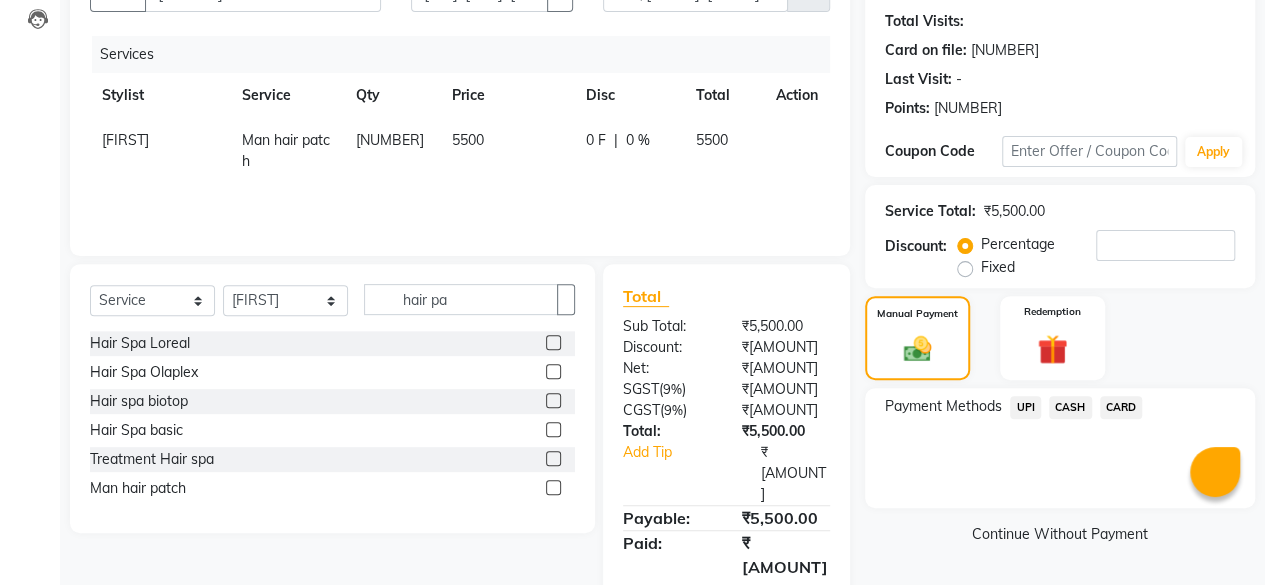 click on "UPI" at bounding box center [1025, 407] 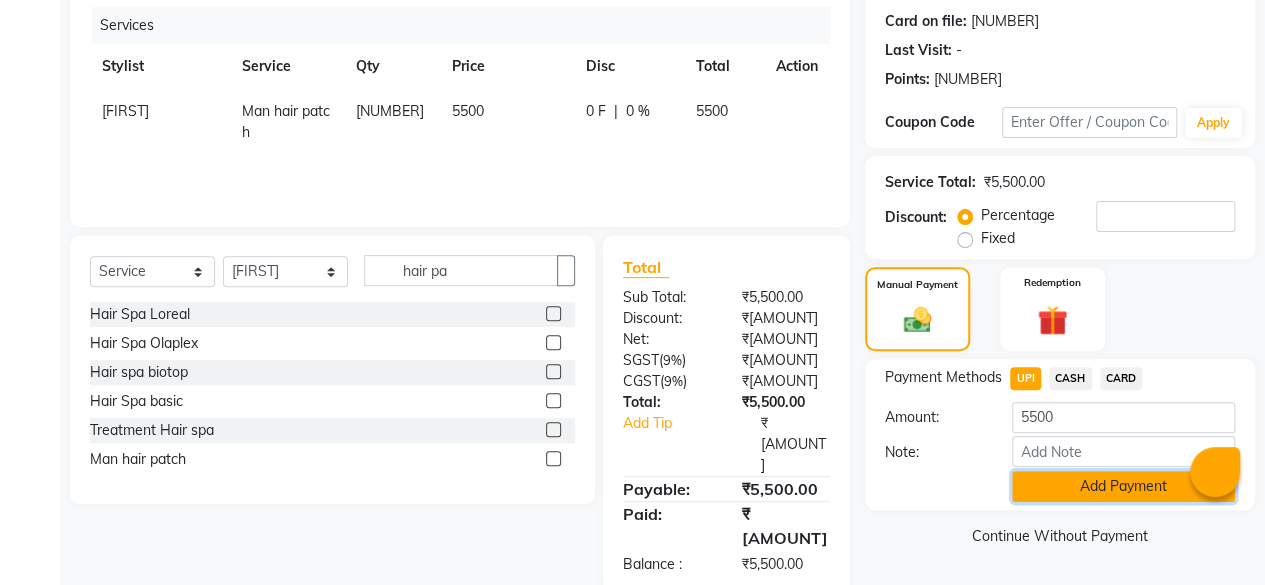 click on "Add Payment" at bounding box center (1123, 486) 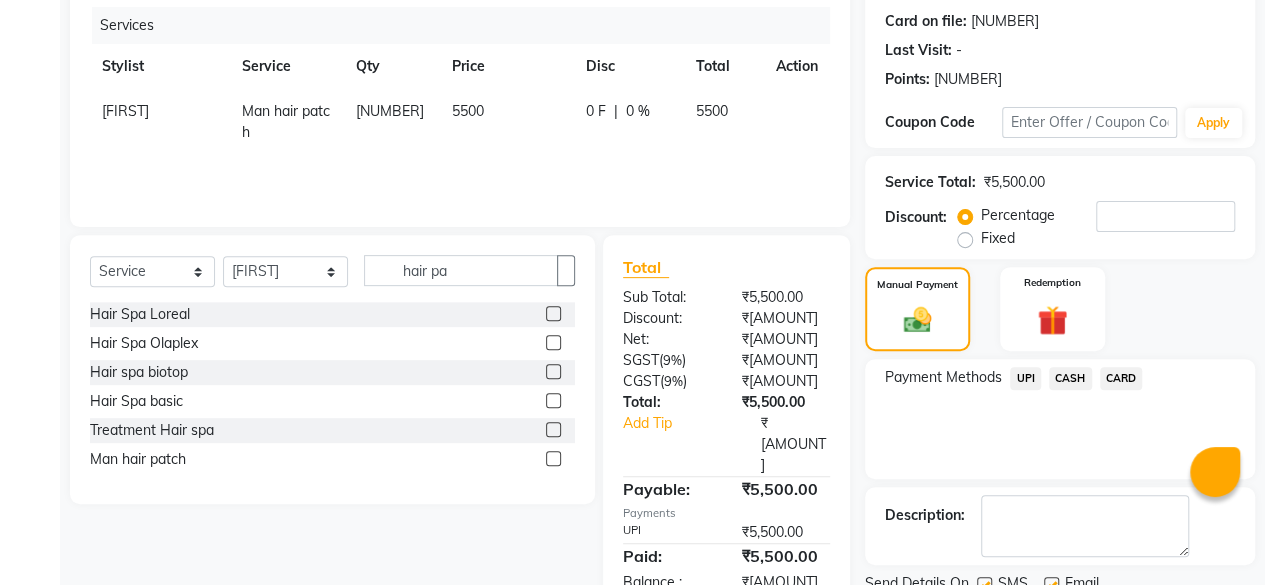scroll, scrollTop: 324, scrollLeft: 0, axis: vertical 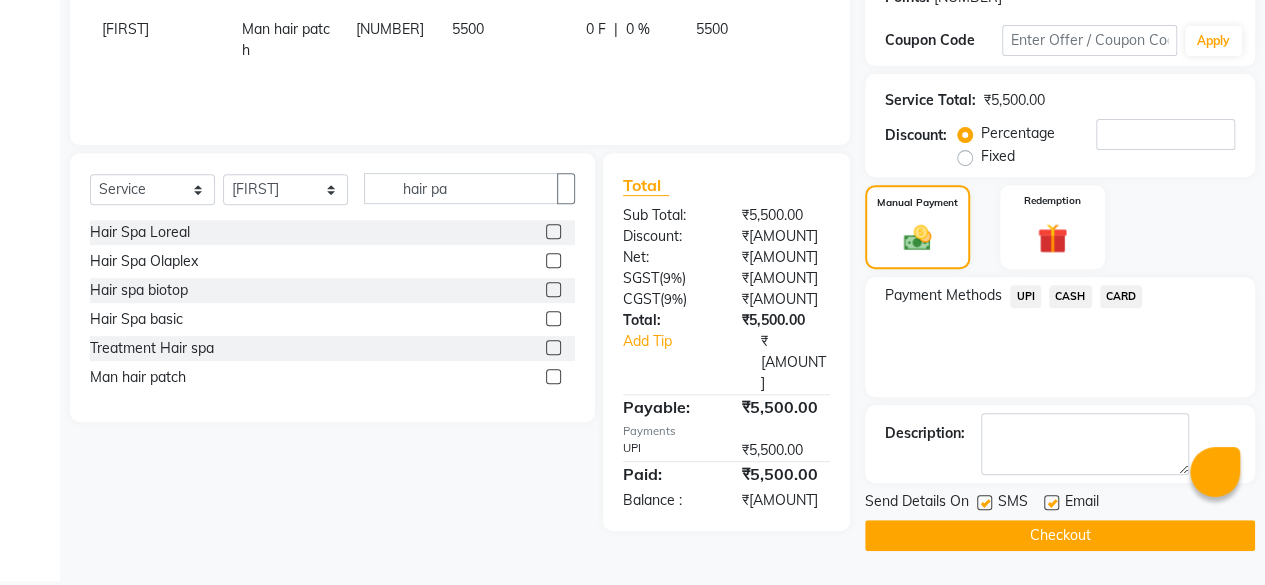 click at bounding box center [984, 502] 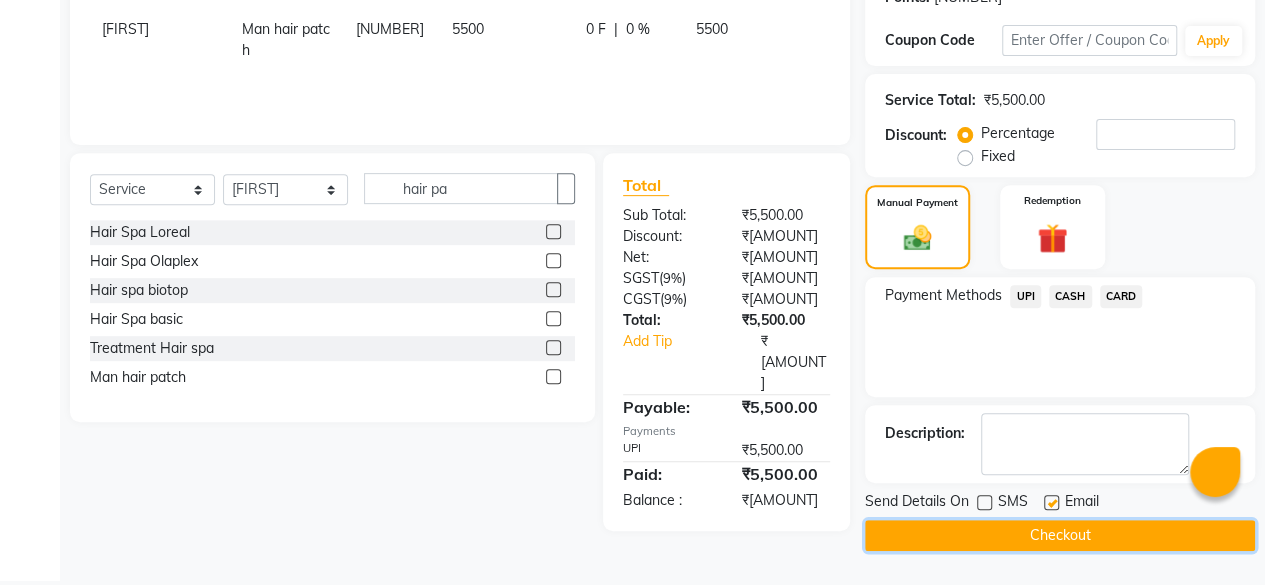 click on "Checkout" at bounding box center [1060, 535] 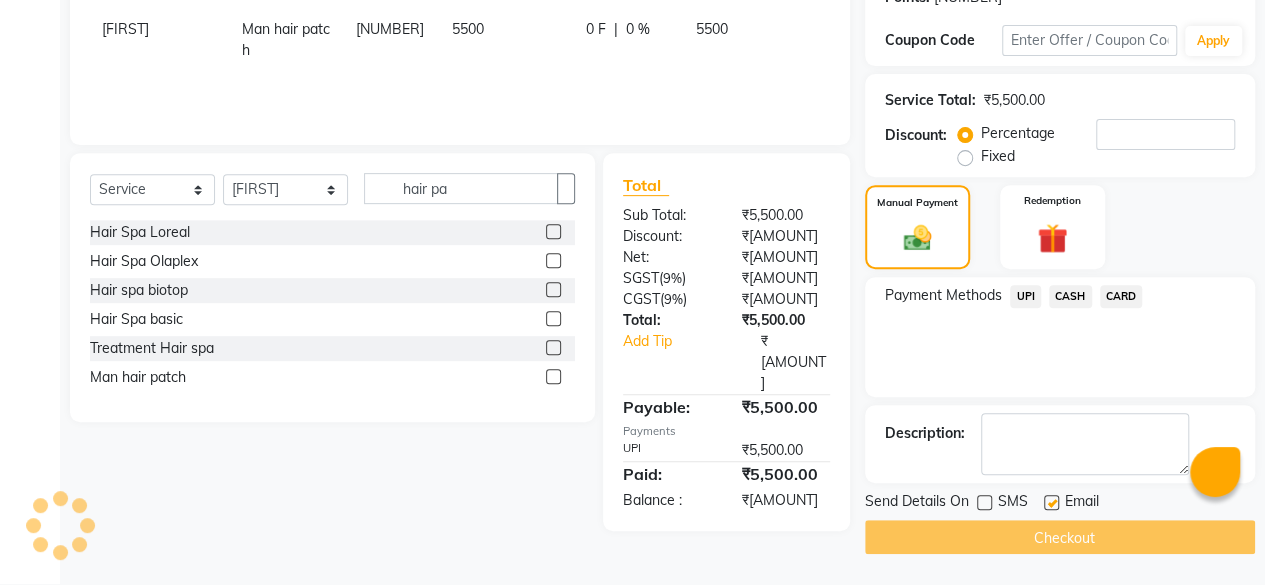 scroll, scrollTop: 0, scrollLeft: 0, axis: both 